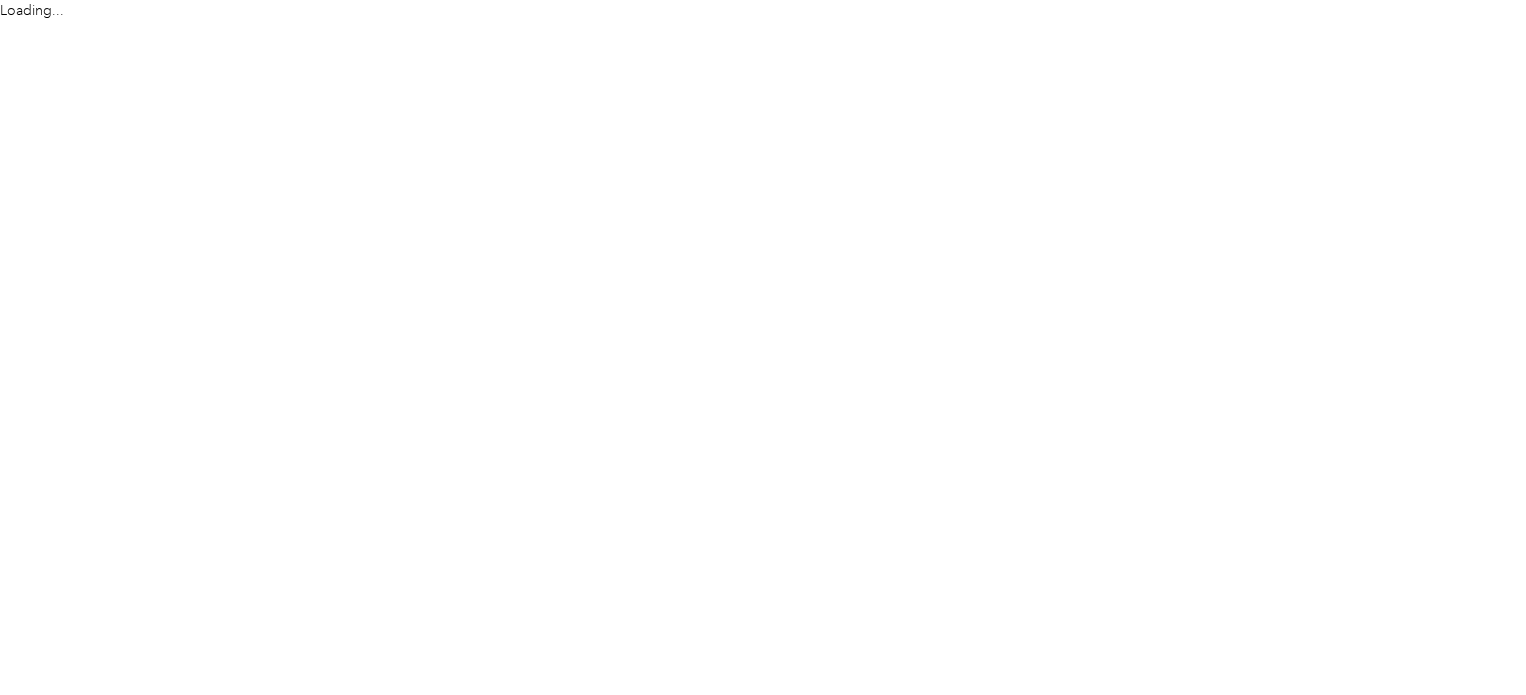 scroll, scrollTop: 0, scrollLeft: 0, axis: both 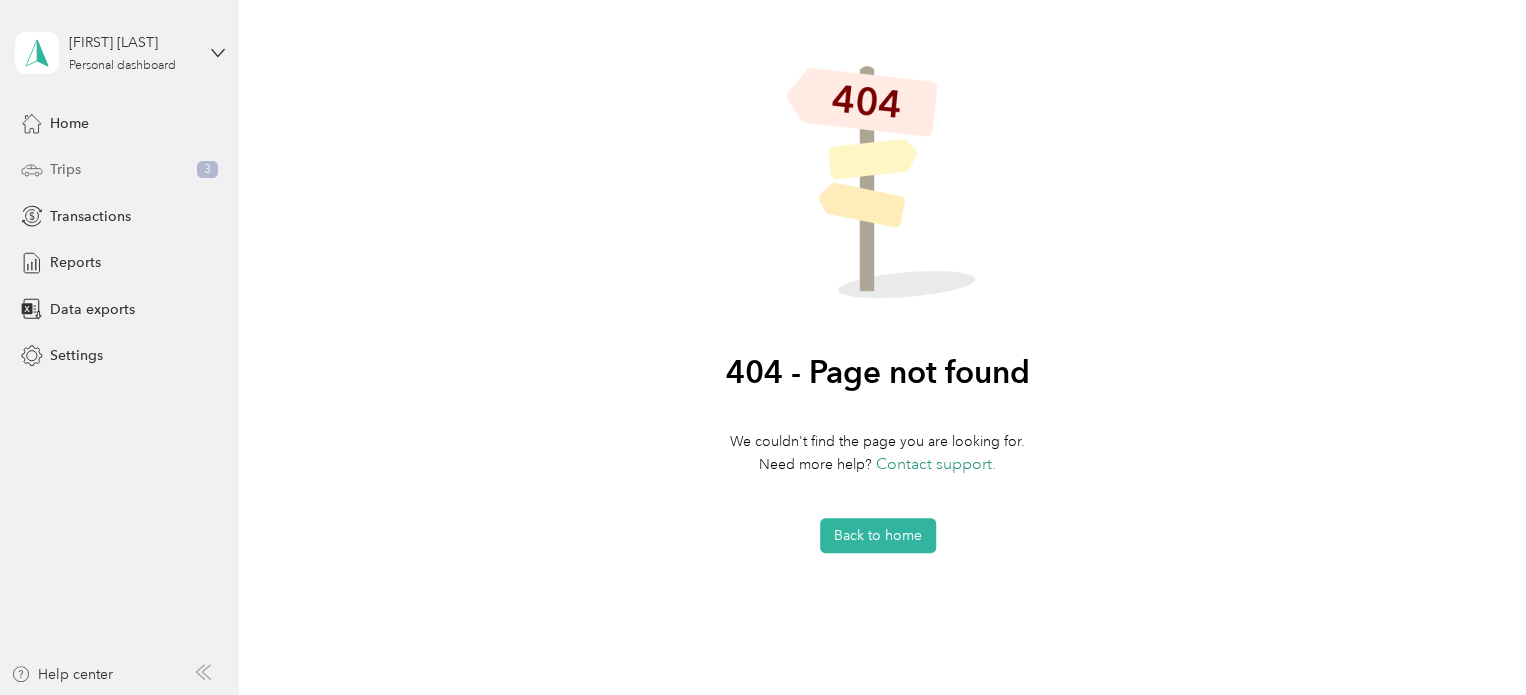 click on "Trips 3" at bounding box center (120, 170) 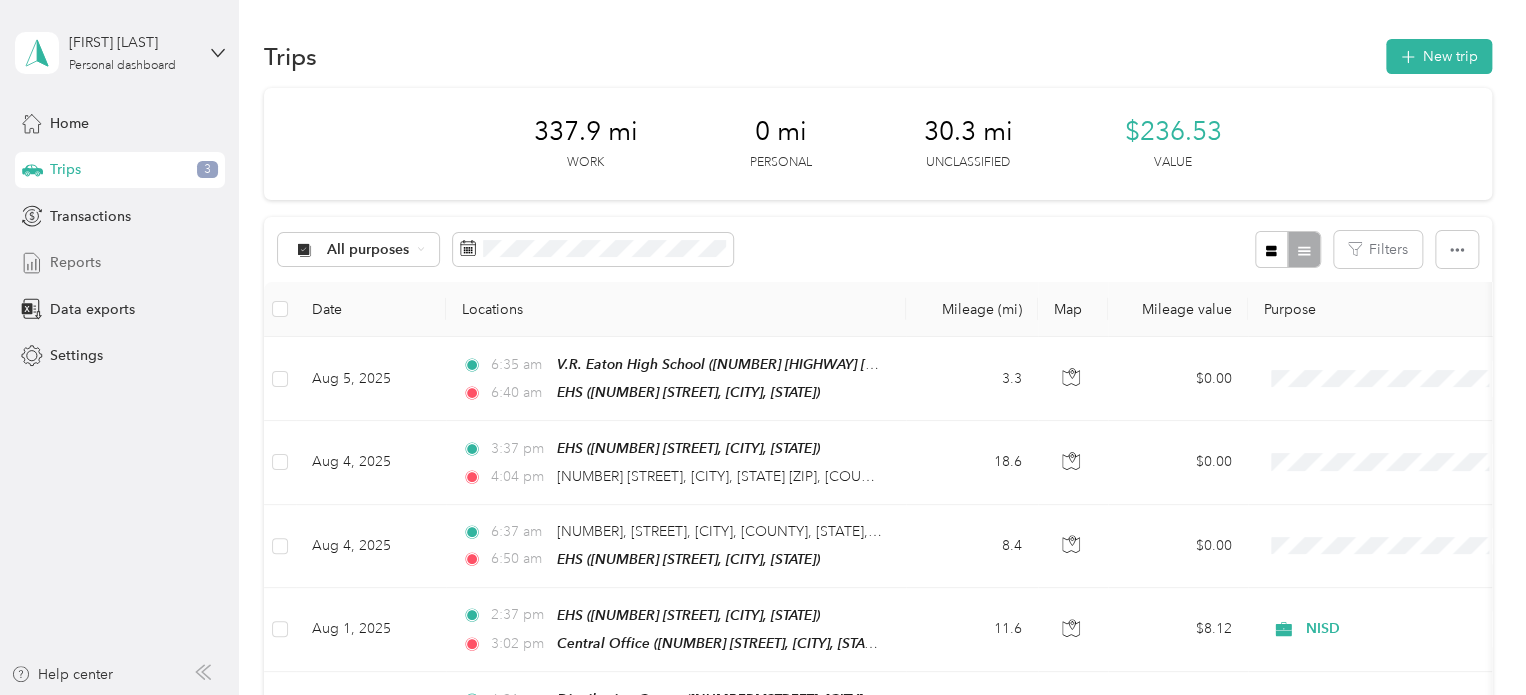click on "Reports" at bounding box center [120, 263] 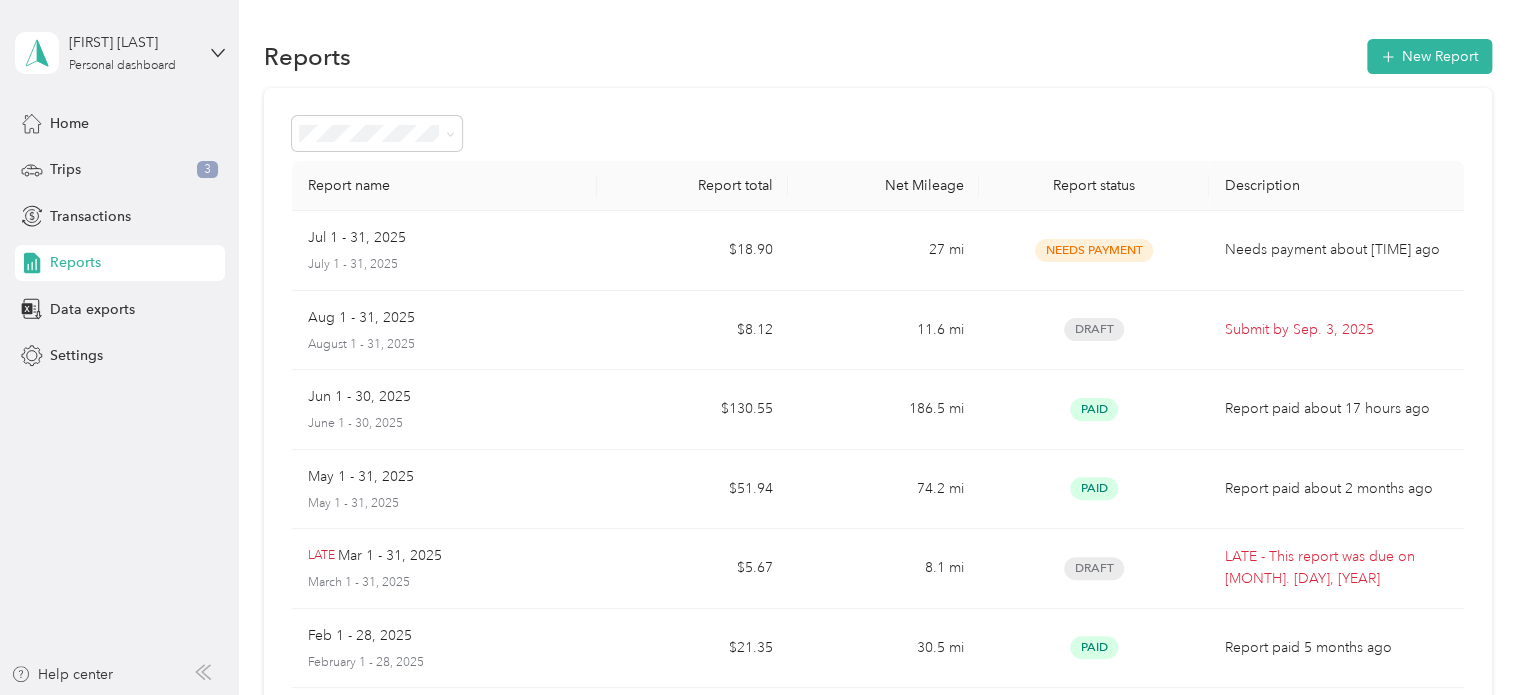 click on "Report name Report total Net Mileage Report status Description           [MONTH] [DAY] - [MONTH] [DAY], [YEAR] [MONTH] [DAY] - [MONTH] [DAY], [YEAR] $[PRICE] [MILEAGE] Needs Payment Needs payment about [TIME] ago [MONTH] [DAY] - [MONTH] [DAY], [YEAR] [MONTH] [DAY] - [MONTH] [DAY], [YEAR] $[PRICE] [MILEAGE] Draft Submit  by   [MONTH]. [DAY], [YEAR] [MONTH] [DAY] - [MONTH] [DAY], [YEAR] [MONTH] [DAY] - [MONTH] [DAY], [YEAR] $[PRICE] [MILEAGE] Paid Report paid about [TIME] ago [MONTH] [DAY] - [MONTH] [DAY], [YEAR] [MONTH] [DAY] - [MONTH] [DAY], [YEAR] $[PRICE] [MILEAGE] Paid Report paid about [TIME] ago LATE [MONTH] [DAY] - [MONTH] [DAY], [YEAR] [MONTH] [DAY] - [MONTH] [DAY], [YEAR] $[PRICE] [MILEAGE] Draft LATE - This report was due on   [MONTH]. [DAY], [YEAR] [MONTH] [DAY] - [MONTH] [DAY], [YEAR] [MONTH] [DAY] - [MONTH] [DAY], [YEAR] $[PRICE] [MILEAGE] Paid Report paid [TIME] ago [MONTH] [DAY] - [MONTH] [DAY], [YEAR] [MONTH] [DAY] - [MONTH] [DAY], [YEAR] $[PRICE] [MILEAGE] Paid Report paid [TIME] ago [MONTH] [DAY] - [MONTH] [DAY], [YEAR] [MONTH] [DAY] - [MONTH] [DAY], [YEAR] $[PRICE] [MILEAGE] Paid Report paid [TIME] ago [MONTH] [DAY] - [MONTH] [DAY], [YEAR] [MONTH] [DAY] - [MONTH] [DAY], [YEAR] $[PRICE] [MILEAGE] Paid Report paid [TIME] ago Showing  [NUMBER]  out of   [NUMBER] Load more" at bounding box center (878, 589) 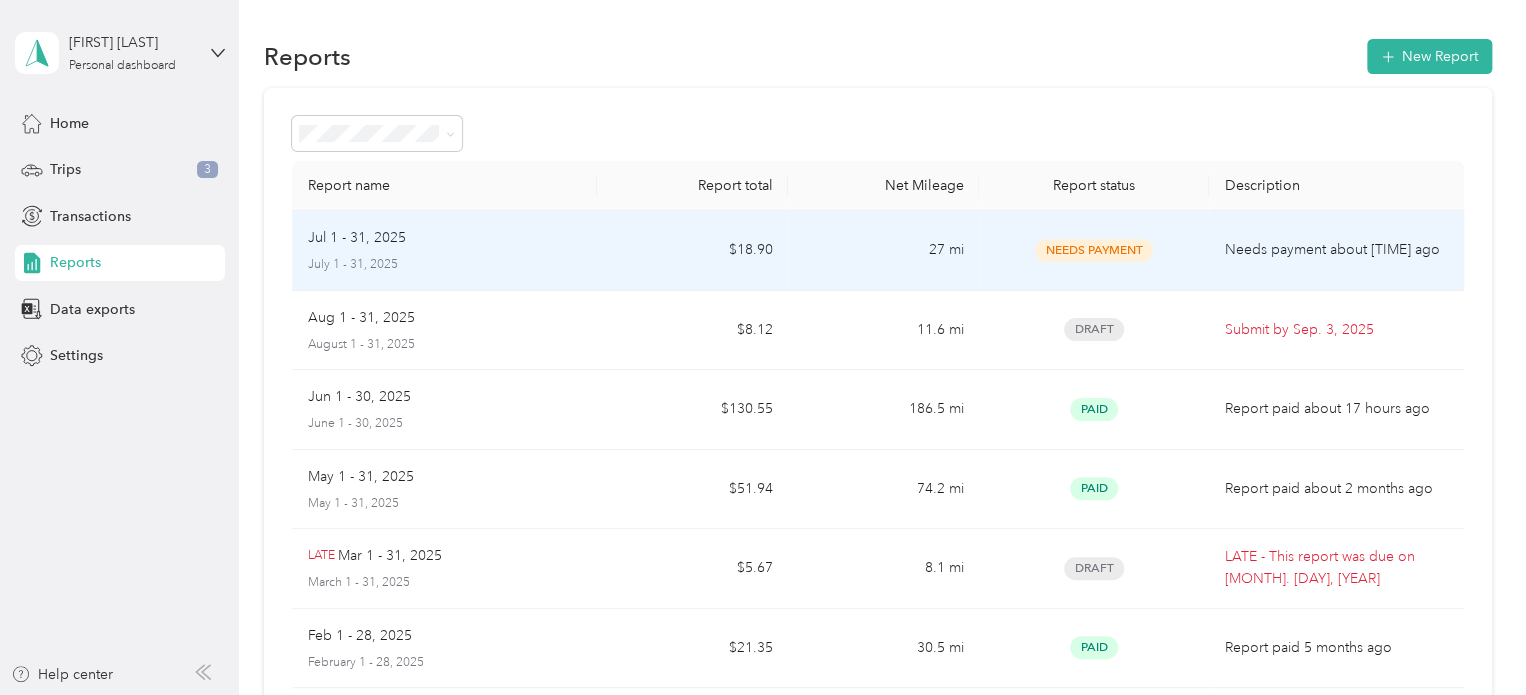click on "Jul 1 - 31, 2025 July 1 - 31, 2025" at bounding box center (445, 250) 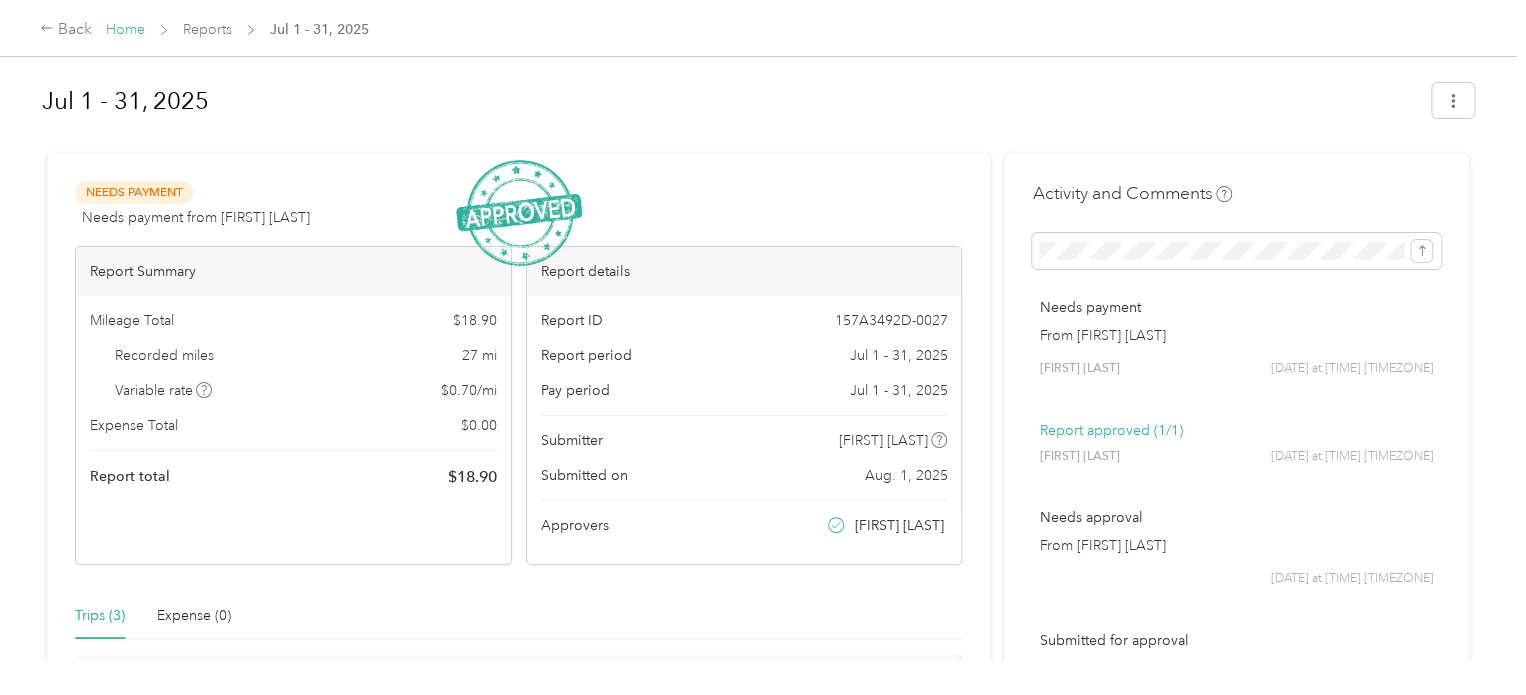 click on "Home" at bounding box center [125, 29] 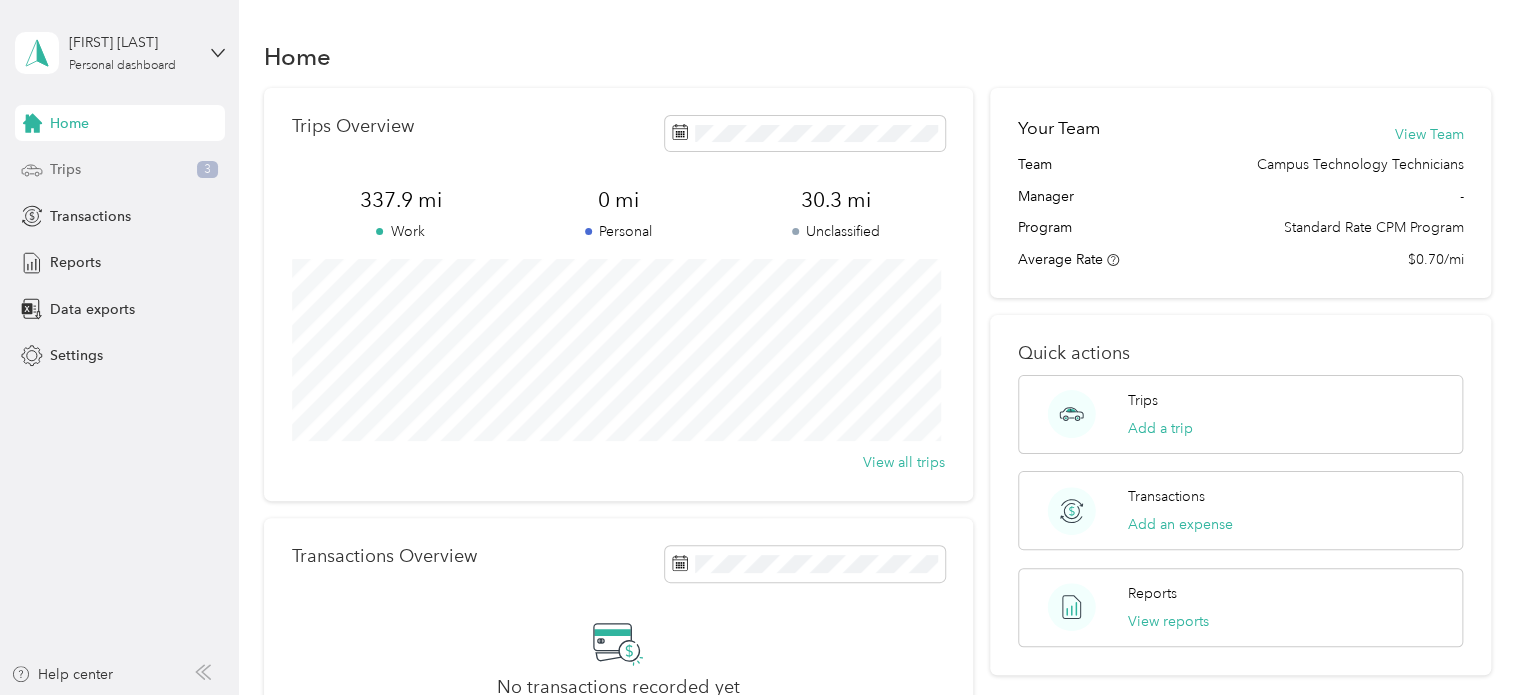 click on "Trips 3" at bounding box center [120, 170] 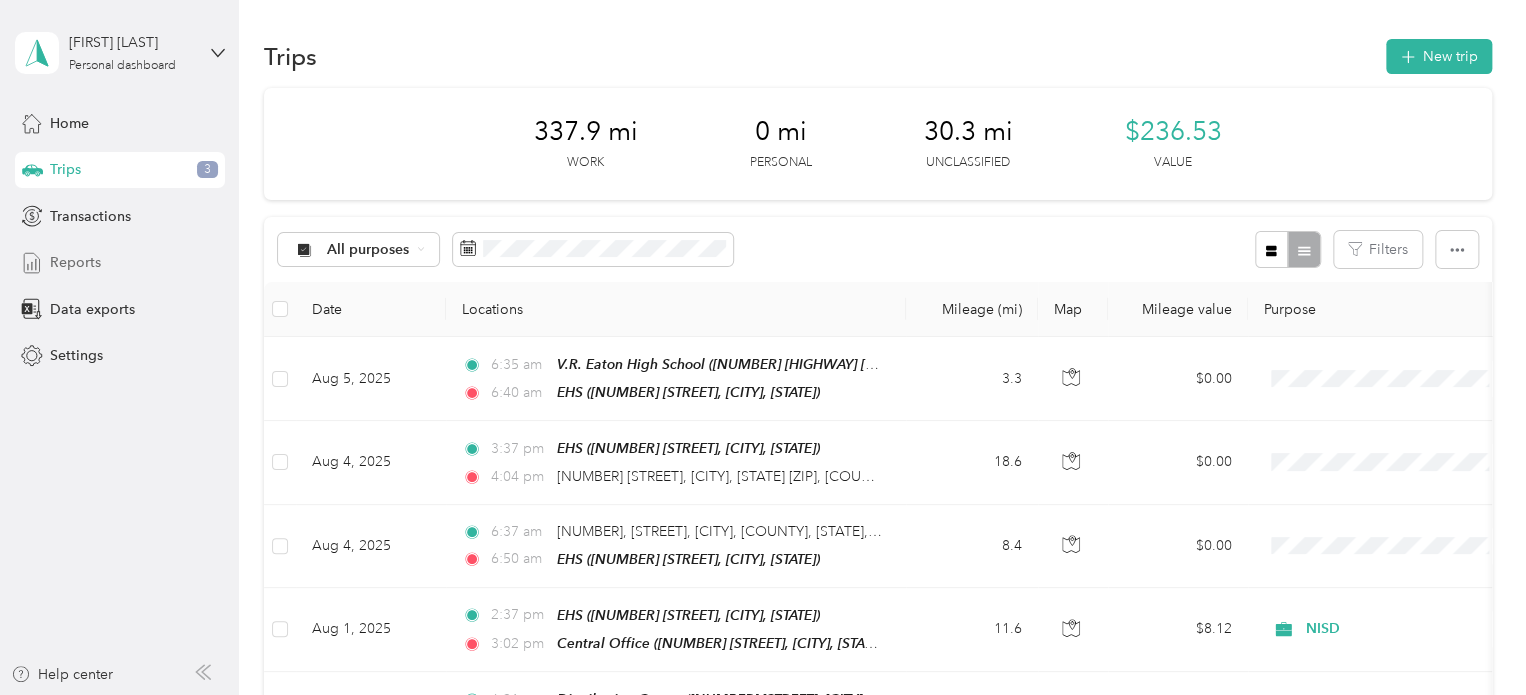 click on "Reports" at bounding box center [75, 262] 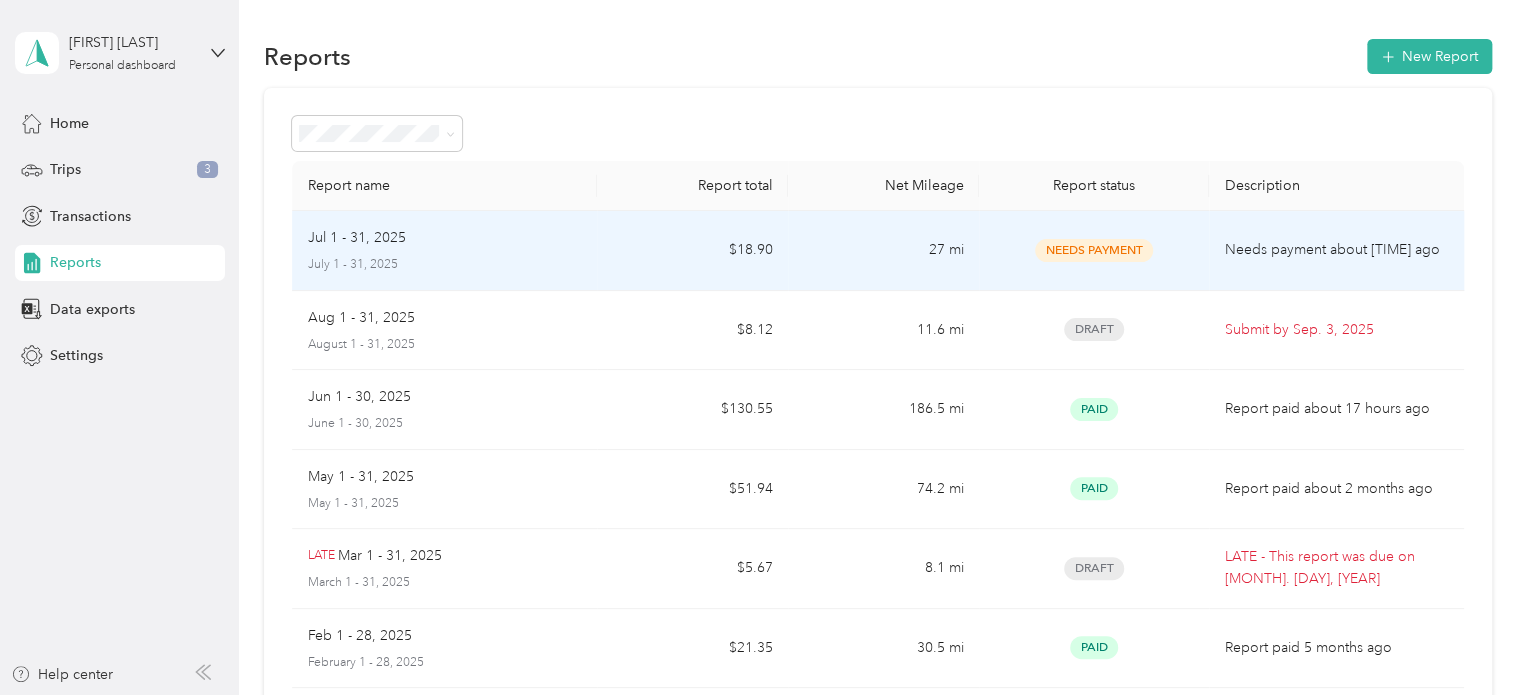 click on "Jul 1 - 31, 2025" at bounding box center [445, 238] 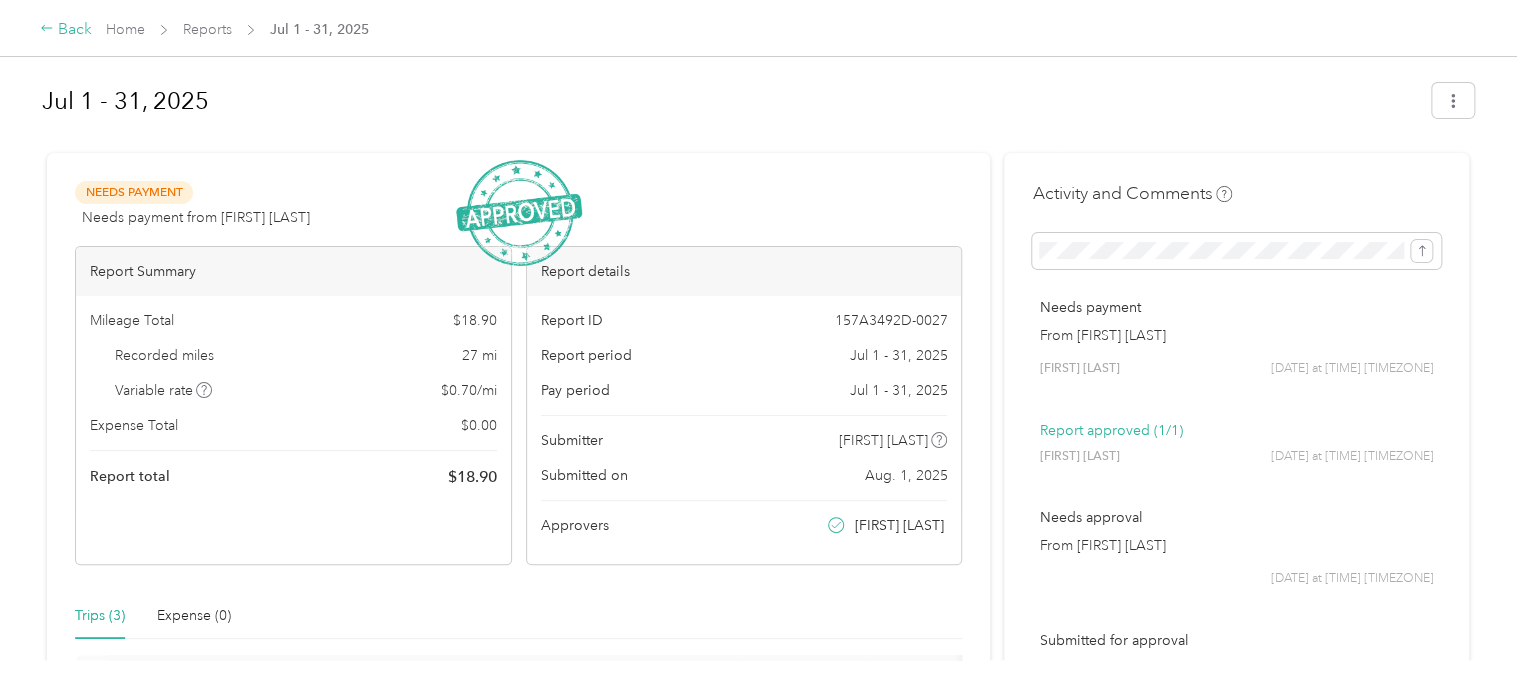 click on "Back" at bounding box center (66, 30) 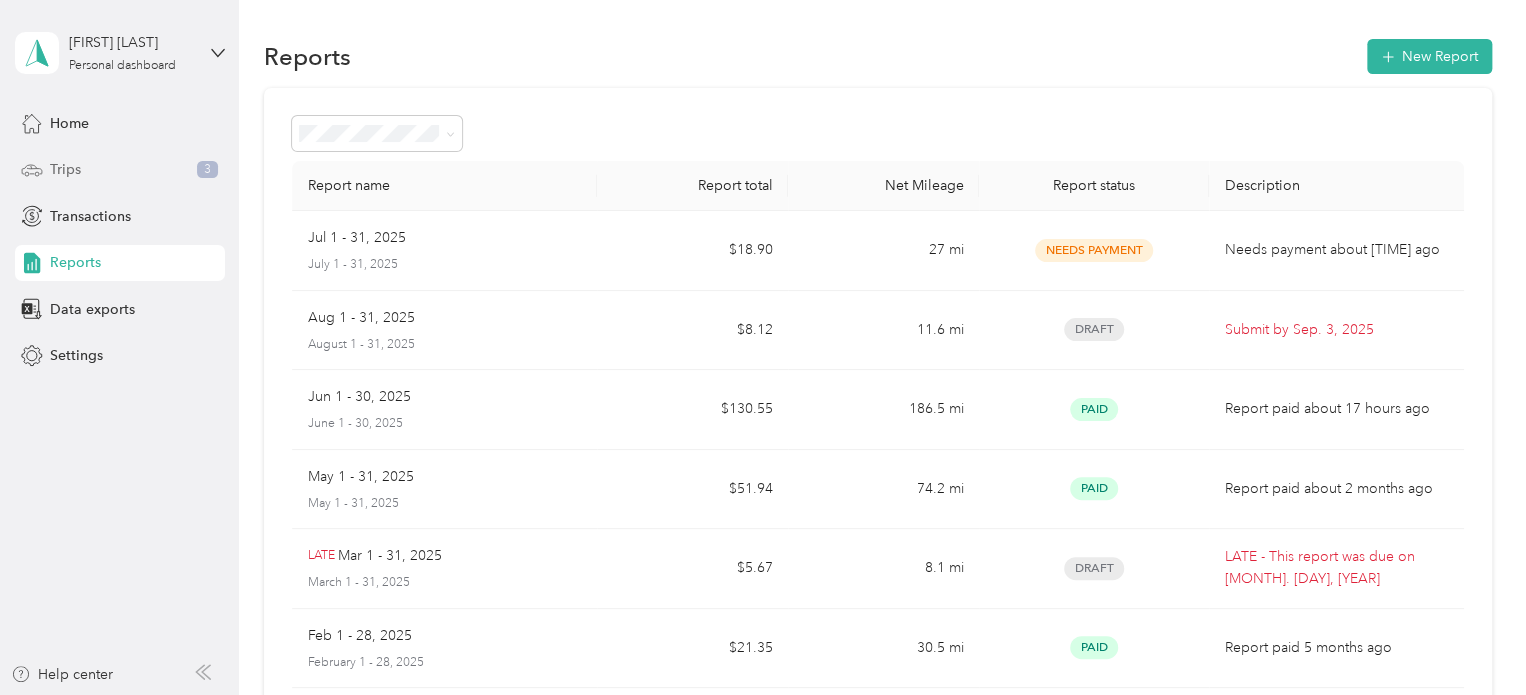 click on "Trips" at bounding box center (65, 169) 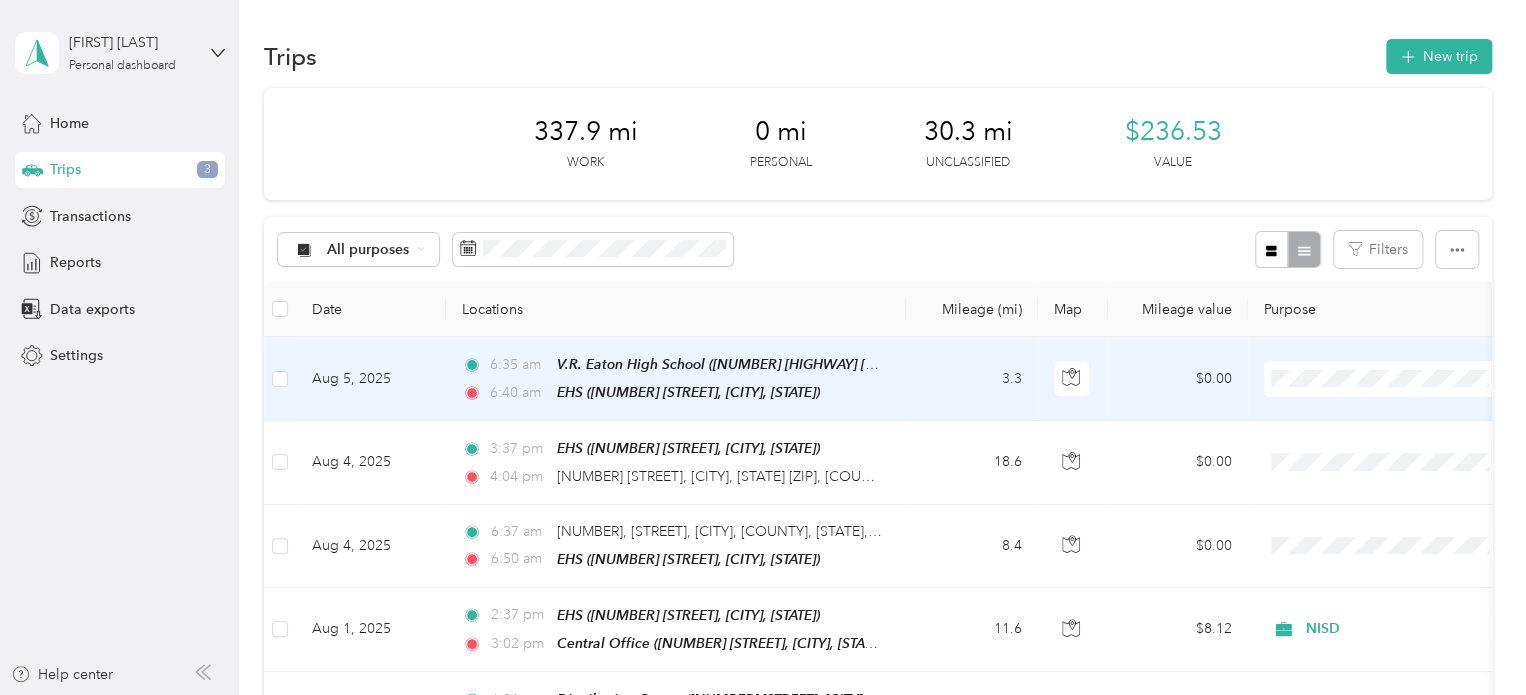click on "Aug 5, 2025" at bounding box center (371, 379) 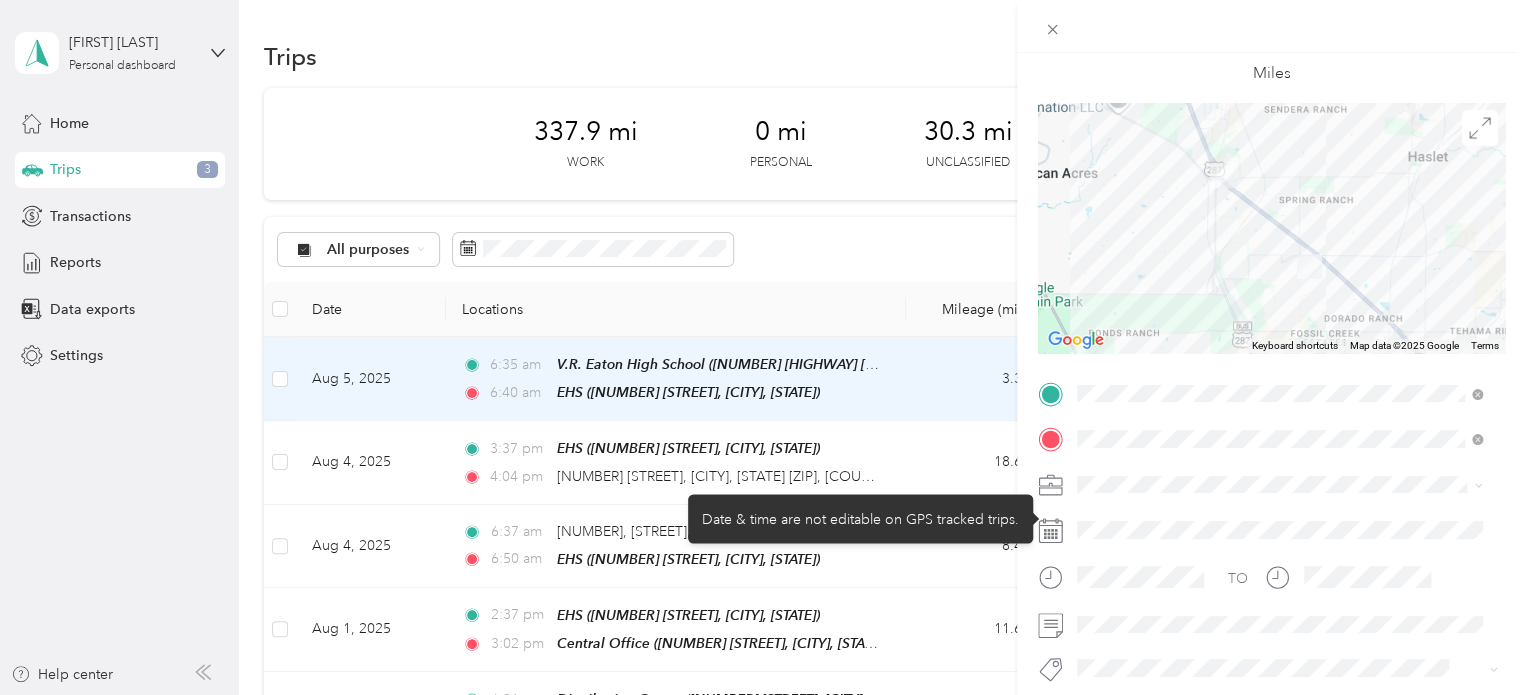 scroll, scrollTop: 200, scrollLeft: 0, axis: vertical 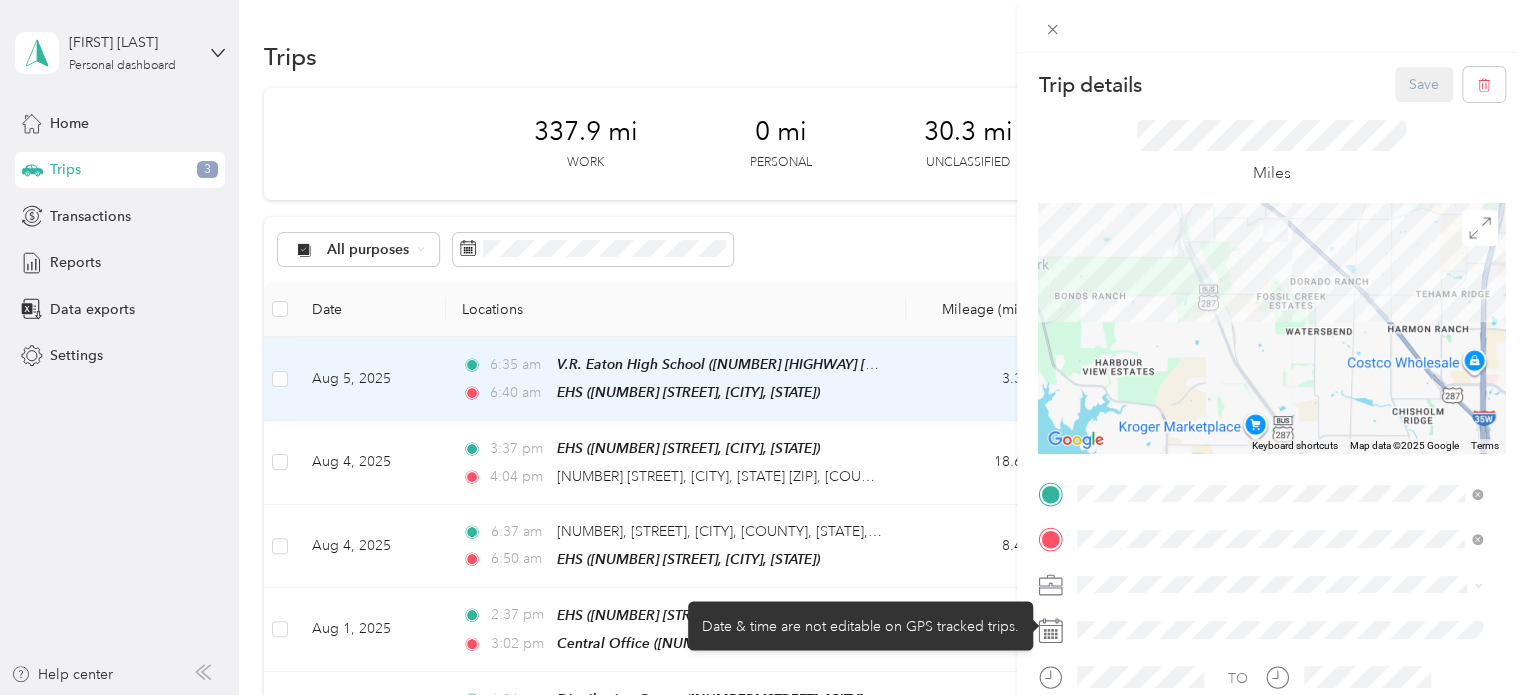 click at bounding box center (1287, 630) 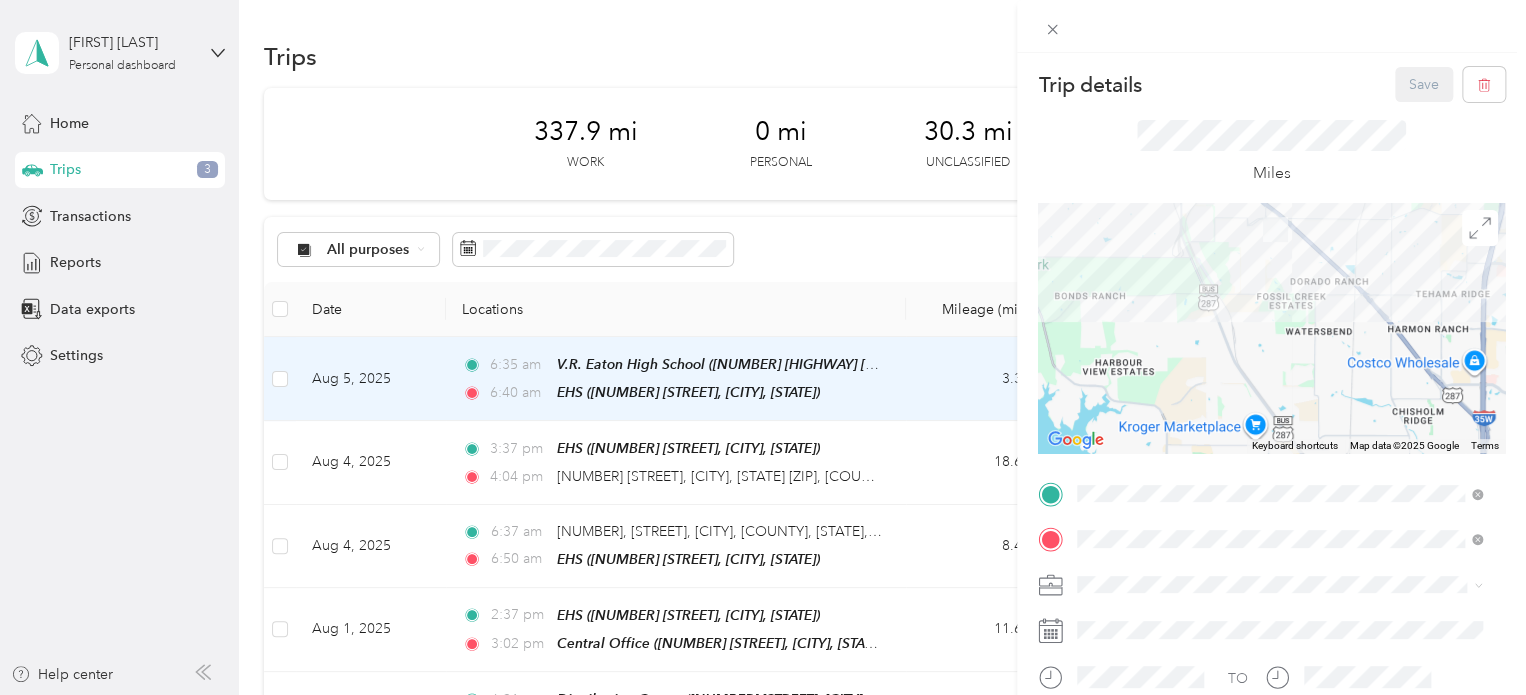 click on "Trip details Save This trip cannot be edited because it is either under review, approved, or paid. Contact your Team Manager to edit it. Miles To navigate the map with touch gestures double-tap and hold your finger on the map, then drag the map. ← Move left → Move right ↑ Move up ↓ Move down + Zoom in - Zoom out Home Jump left by 75% End Jump right by 75% Page Up Jump up by 75% Page Down Jump down by 75% Keyboard shortcuts Map Data Map data ©2025 Google Map data ©2025 Google 2 km  Click to toggle between metric and imperial units Terms Report a map error TO Add photo" at bounding box center [763, 347] 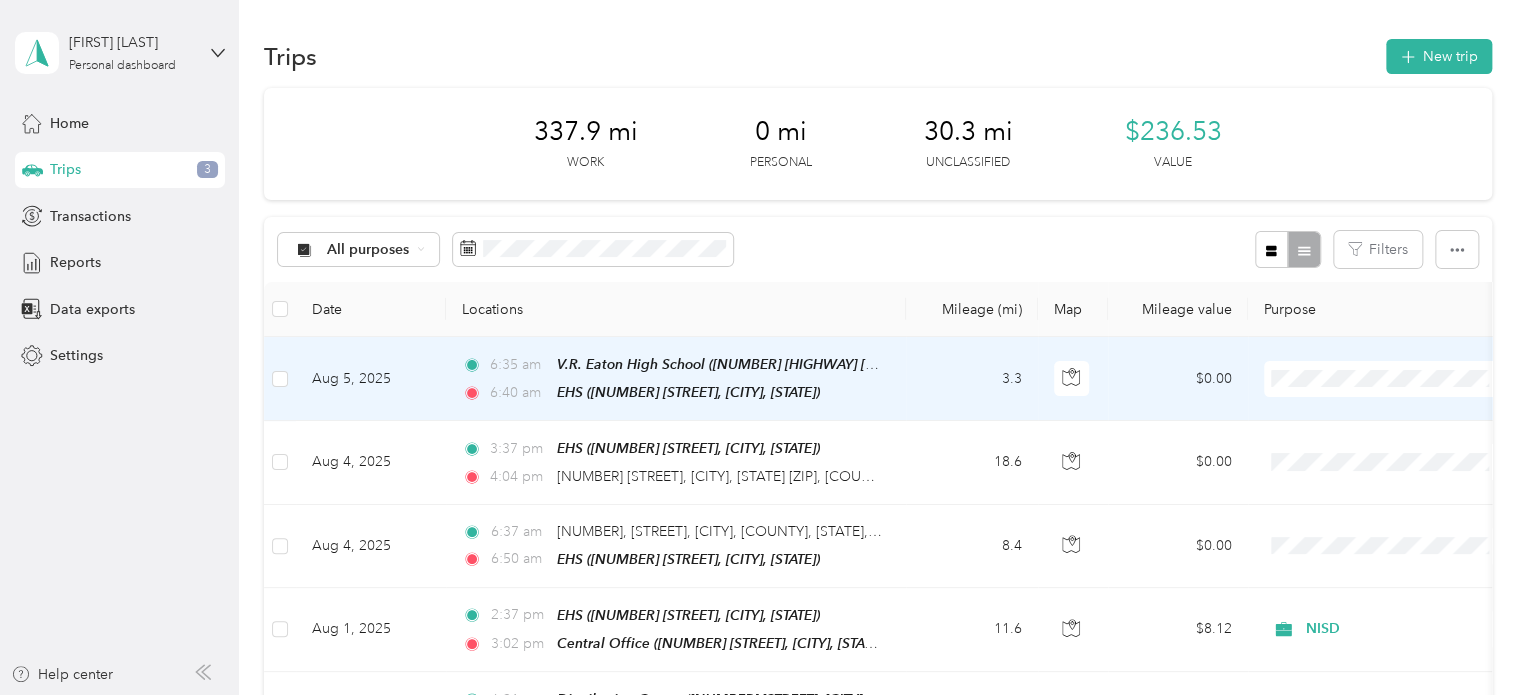 click on "3.3" at bounding box center [972, 379] 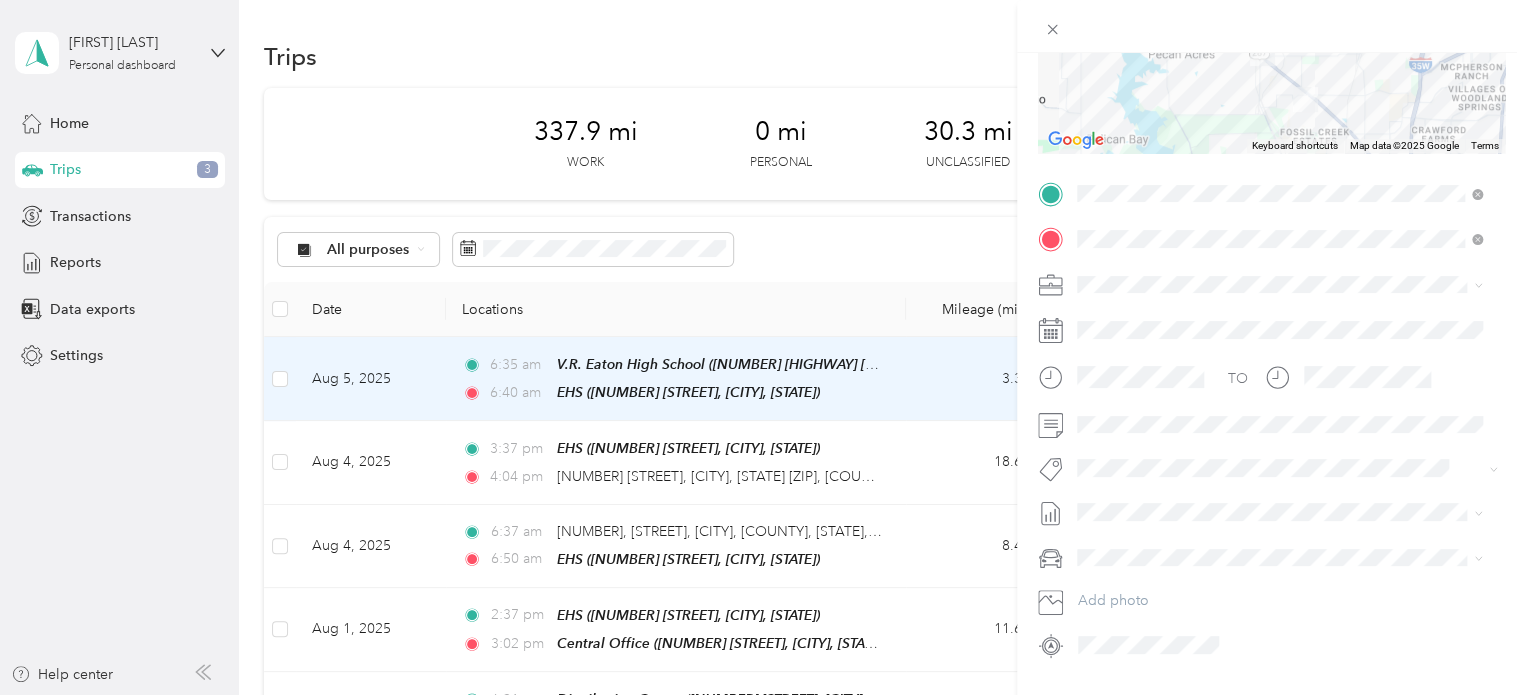 scroll, scrollTop: 0, scrollLeft: 0, axis: both 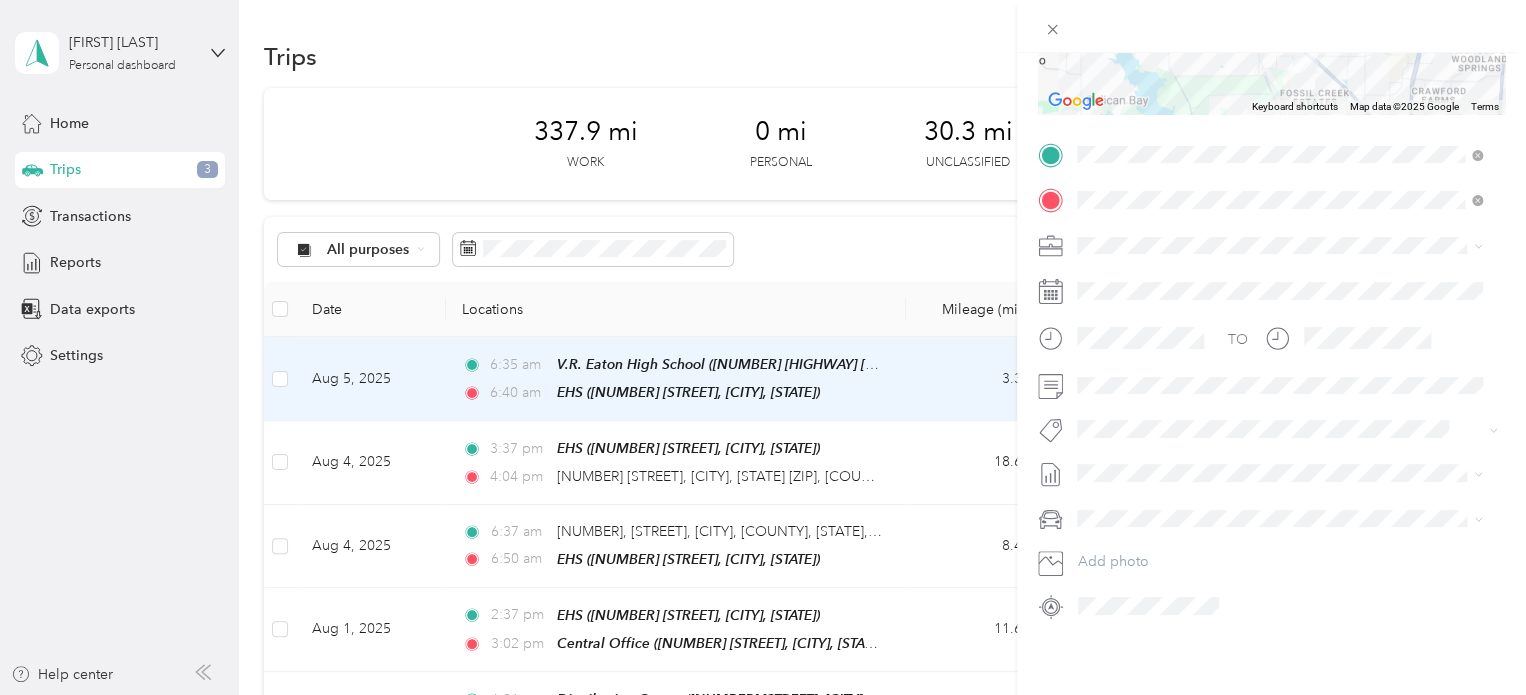click on "Trip details Save This trip cannot be edited because it is either under review, approved, or paid. Contact your Team Manager to edit it. Miles To navigate the map with touch gestures double-tap and hold your finger on the map, then drag the map. ← Move left → Move right ↑ Move up ↓ Move down + Zoom in - Zoom out Home Jump left by 75% End Jump right by 75% Page Up Jump up by 75% Page Down Jump down by 75% Keyboard shortcuts Map Data Map data ©2025 Google Map data ©2025 Google 5 km  Click to toggle between metric and imperial units Terms Report a map error TO Add photo" at bounding box center [763, 347] 